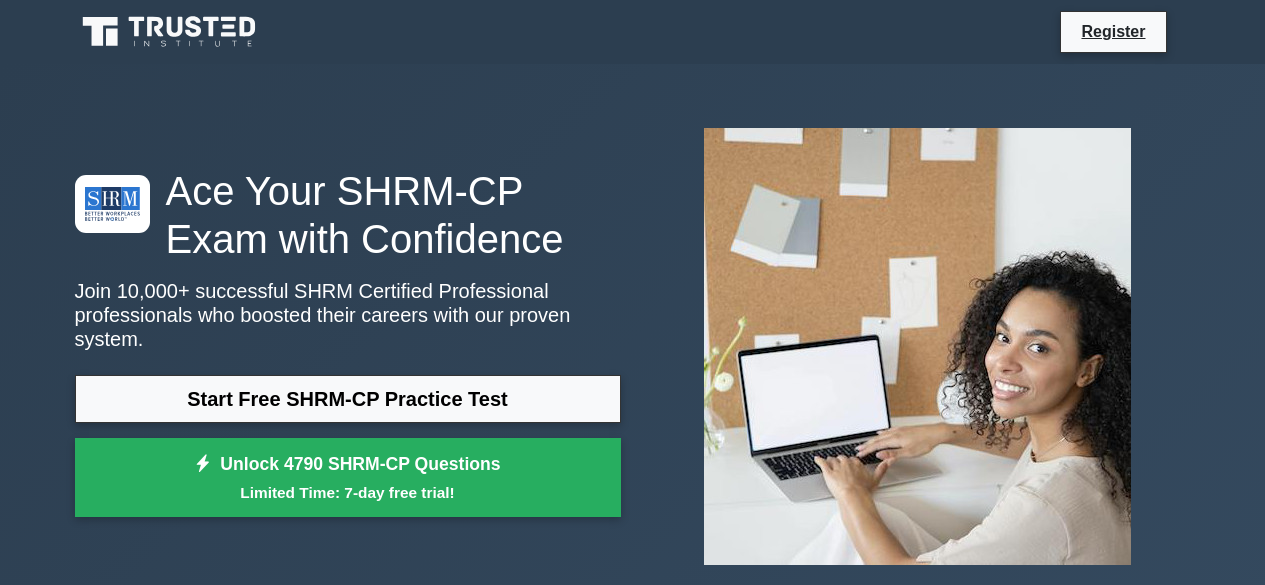 scroll, scrollTop: 0, scrollLeft: 0, axis: both 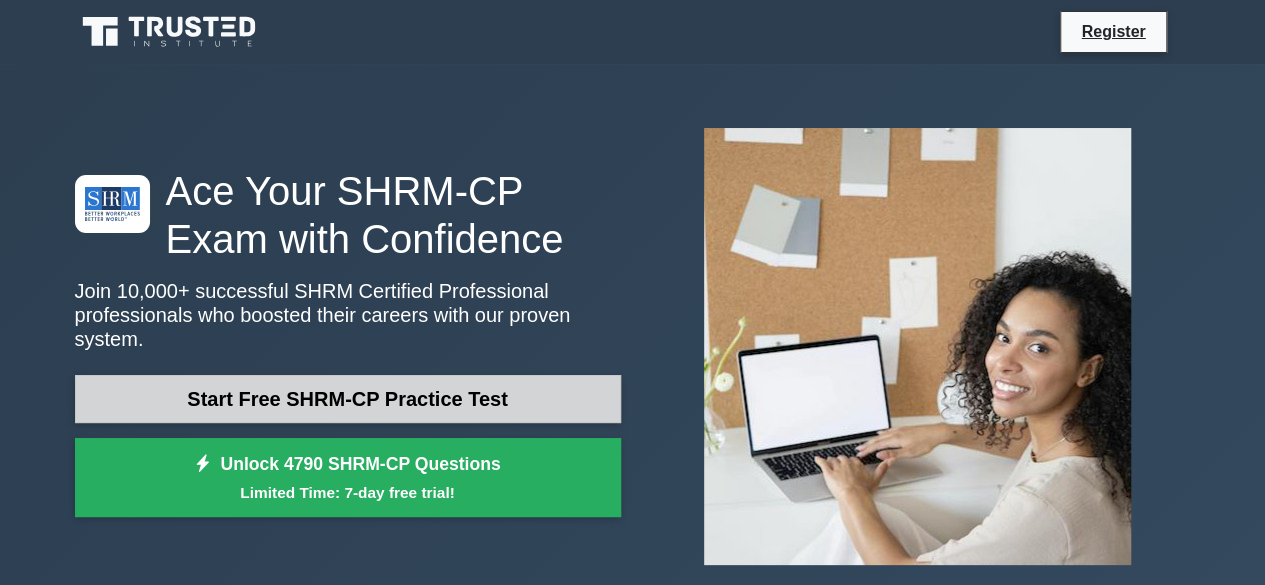 drag, startPoint x: 0, startPoint y: 0, endPoint x: 472, endPoint y: 400, distance: 618.6954 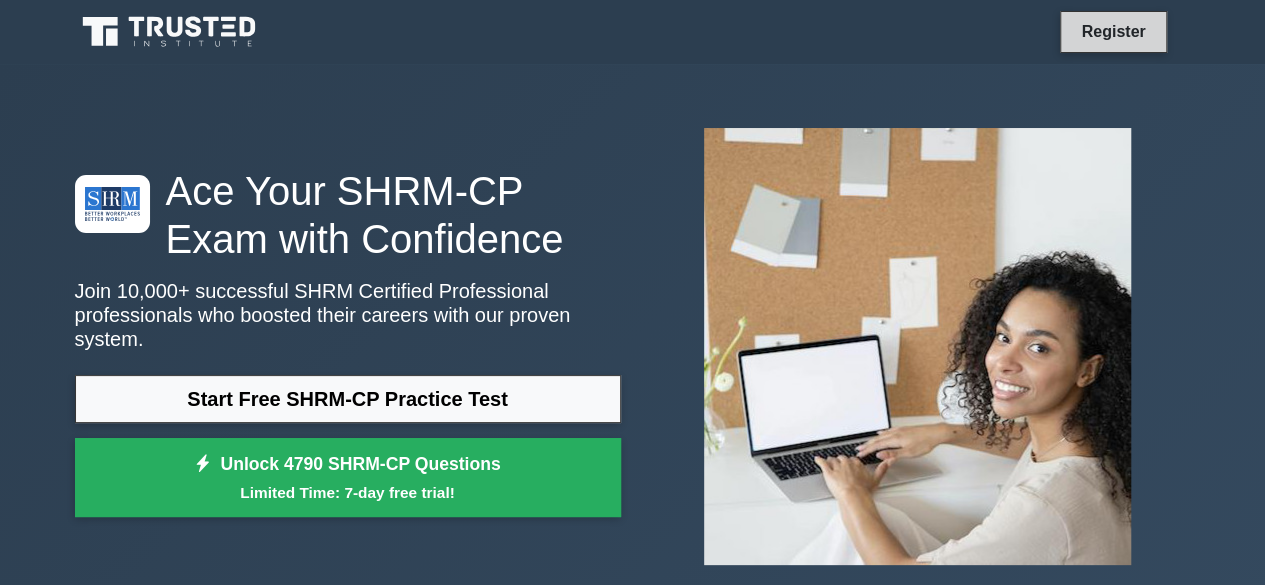 click on "Register" at bounding box center [1113, 31] 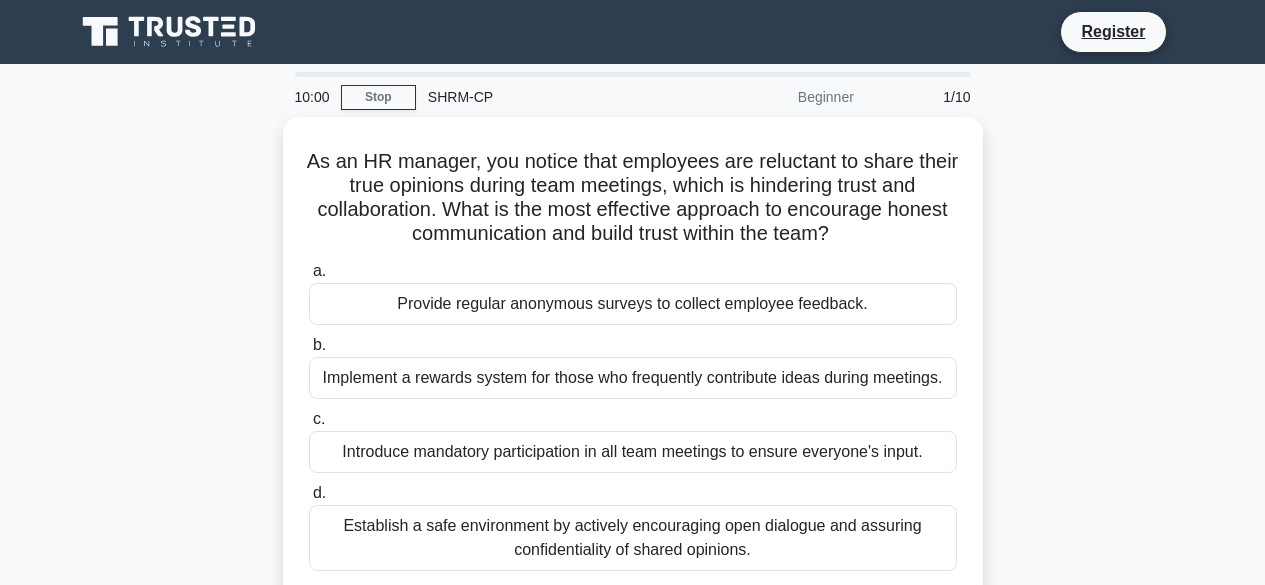 scroll, scrollTop: 0, scrollLeft: 0, axis: both 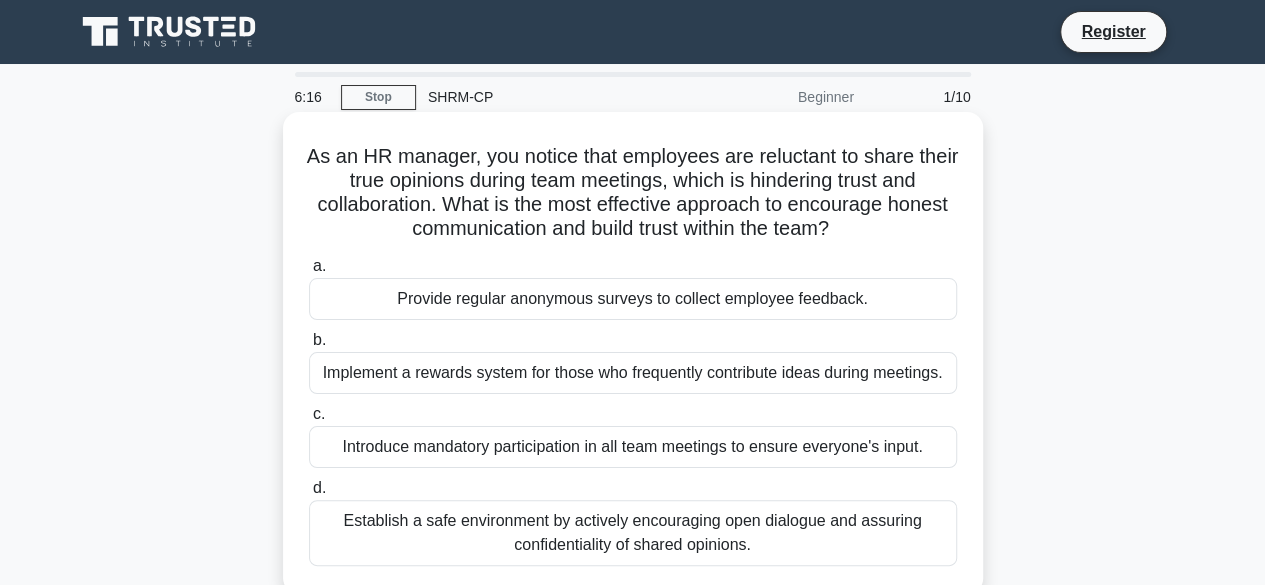 drag, startPoint x: 860, startPoint y: 233, endPoint x: 330, endPoint y: 156, distance: 535.5642 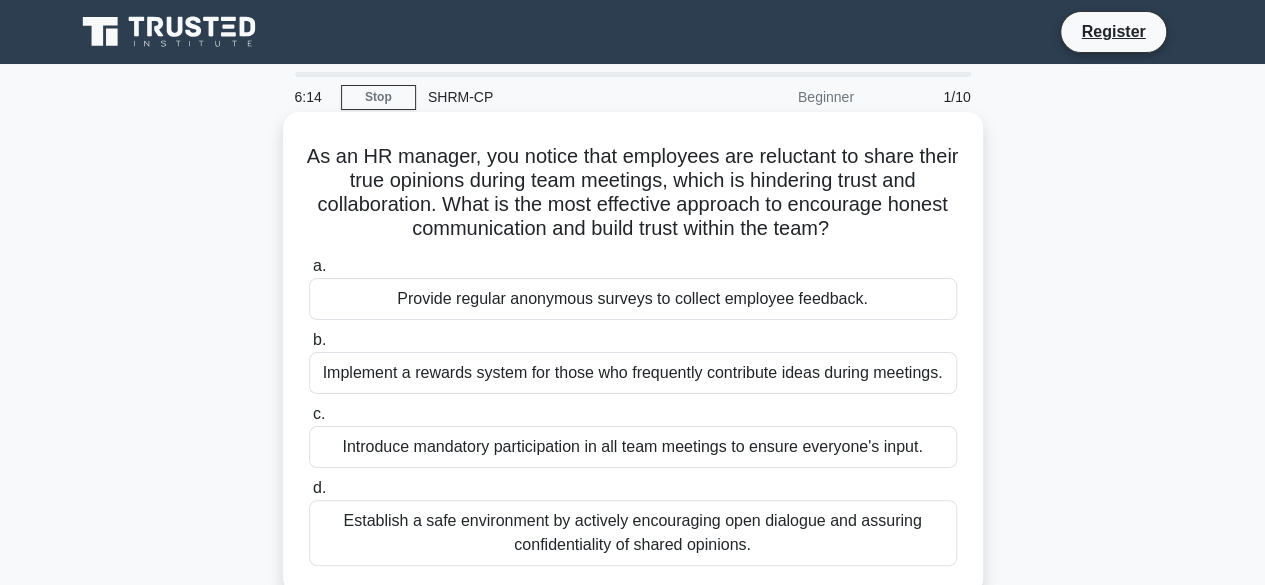 copy on "As an HR manager, you notice that employees are reluctant to share their true opinions during team meetings, which is hindering trust and collaboration. What is the most effective approach to encourage honest communication and build trust within the team?" 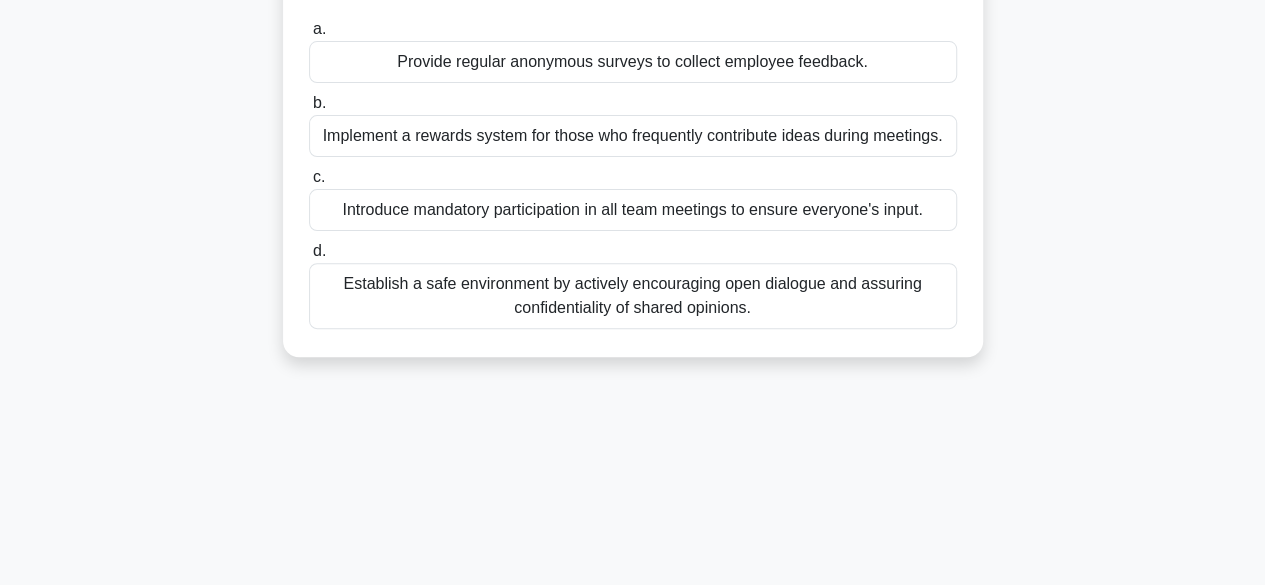 scroll, scrollTop: 195, scrollLeft: 0, axis: vertical 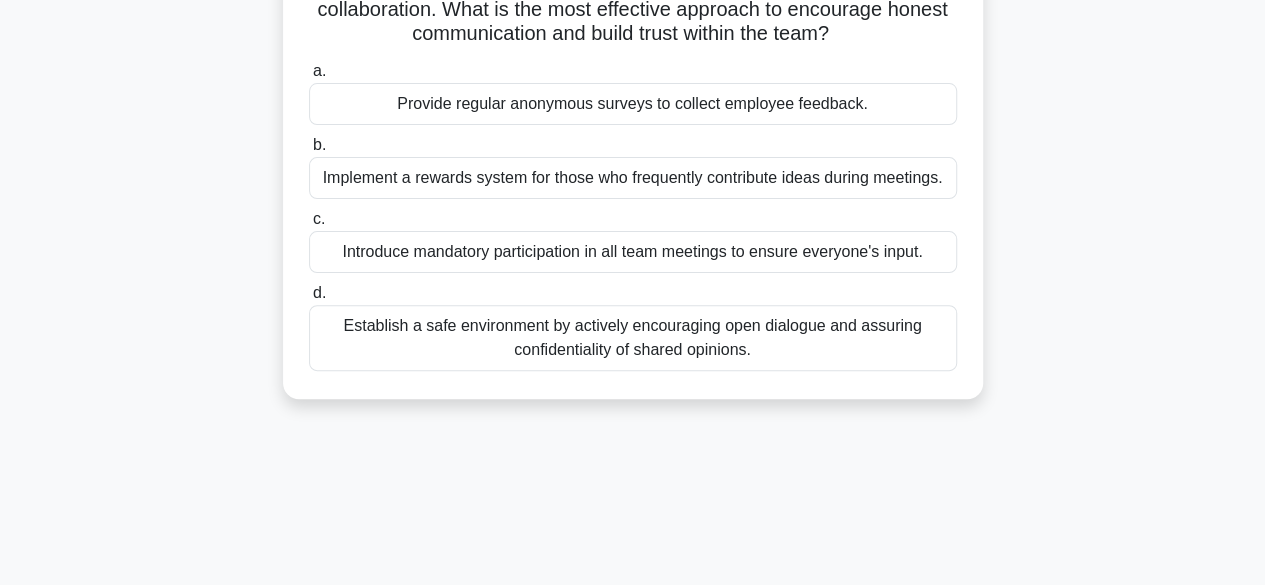 drag, startPoint x: 393, startPoint y: 300, endPoint x: 780, endPoint y: 343, distance: 389.38156 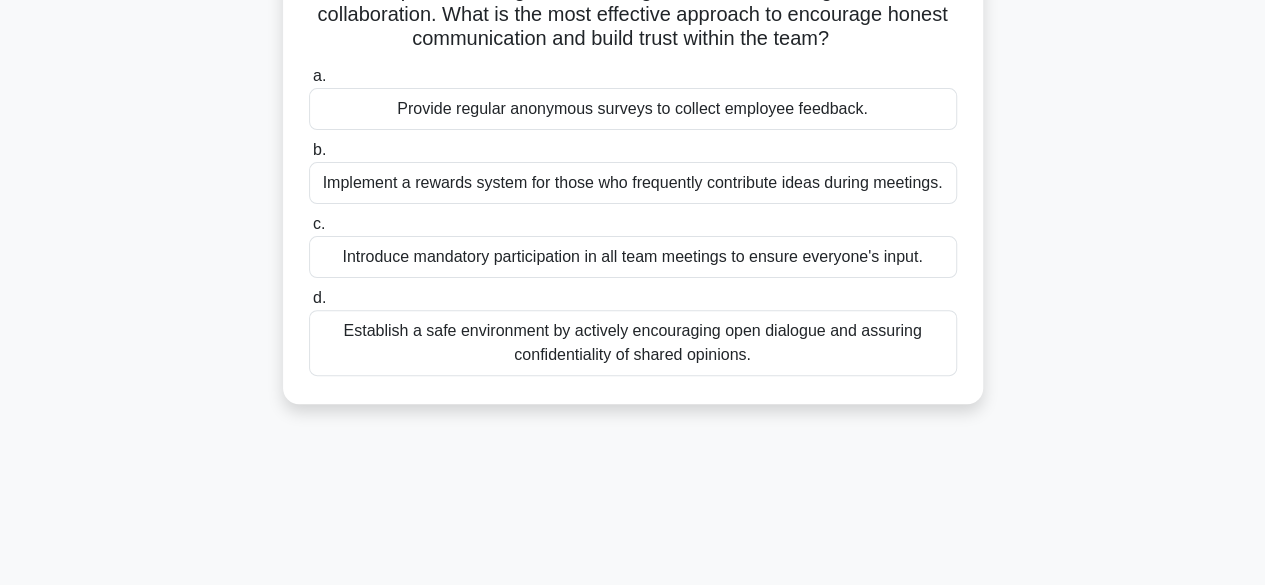 click on "4:53
Stop
SHRM-CP
Beginner
1/10
As an HR manager, you notice that employees are reluctant to share their true opinions during team meetings, which is hindering trust and collaboration. What is the most effective approach to encourage honest communication and build trust within the team?
.spinner_0XTQ{transform-origin:center;animation:spinner_y6GP .75s linear infinite}@keyframes spinner_y6GP{100%{transform:rotate(360deg)}}
a.
b." at bounding box center (633, 377) 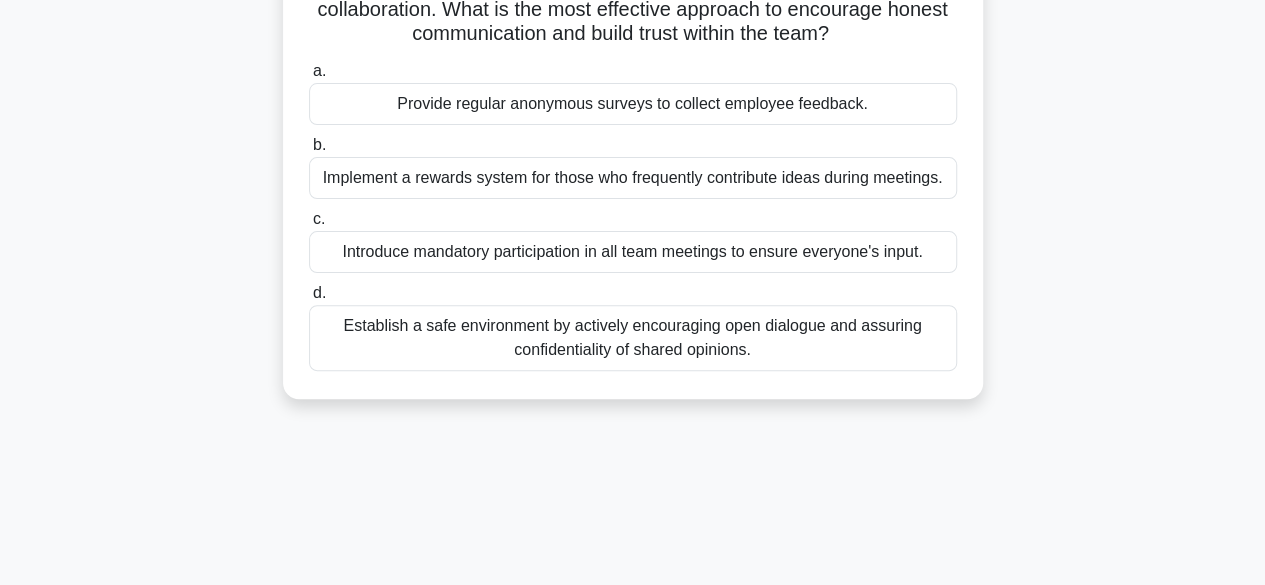 click on "Establish a safe environment by actively encouraging open dialogue and assuring confidentiality of shared opinions." at bounding box center [633, 338] 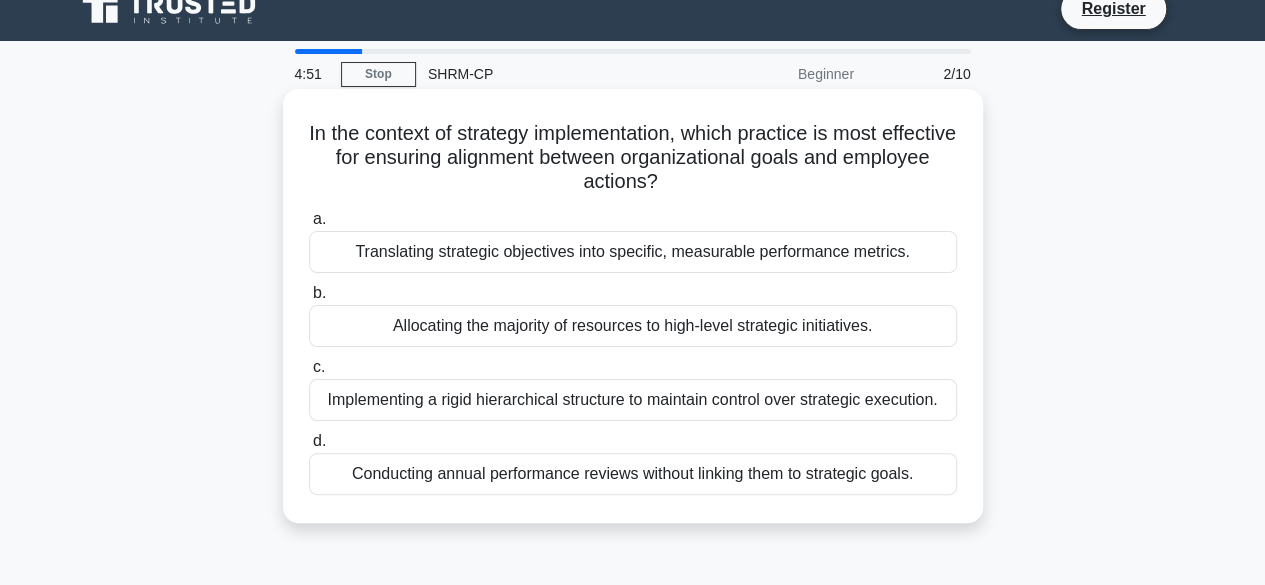 scroll, scrollTop: 0, scrollLeft: 0, axis: both 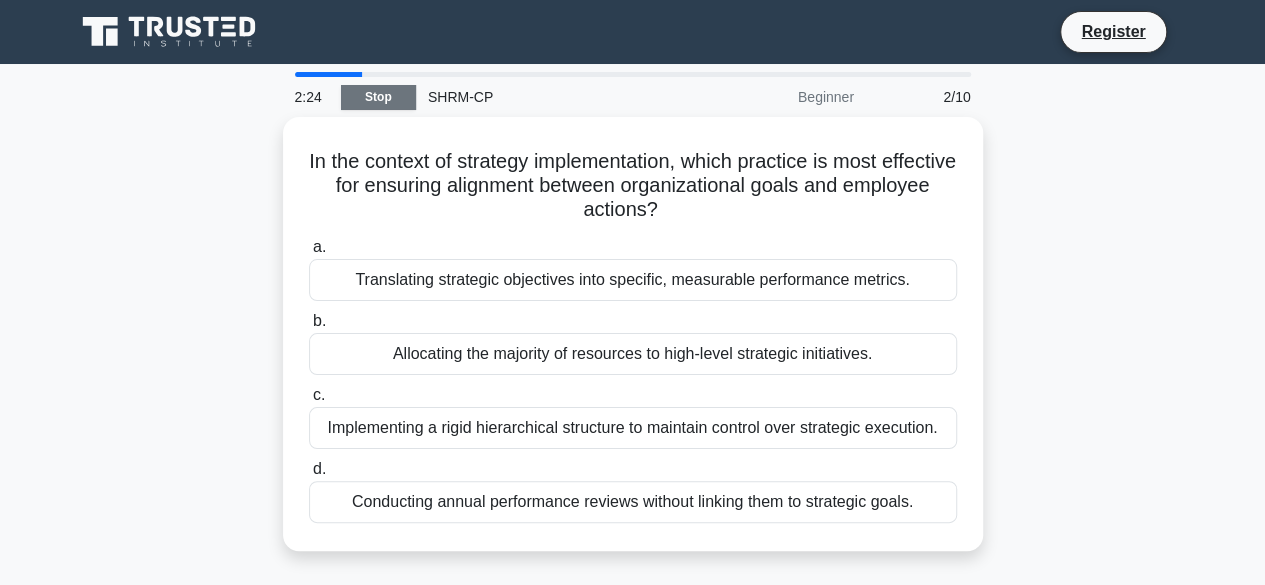 click on "Stop" at bounding box center [378, 97] 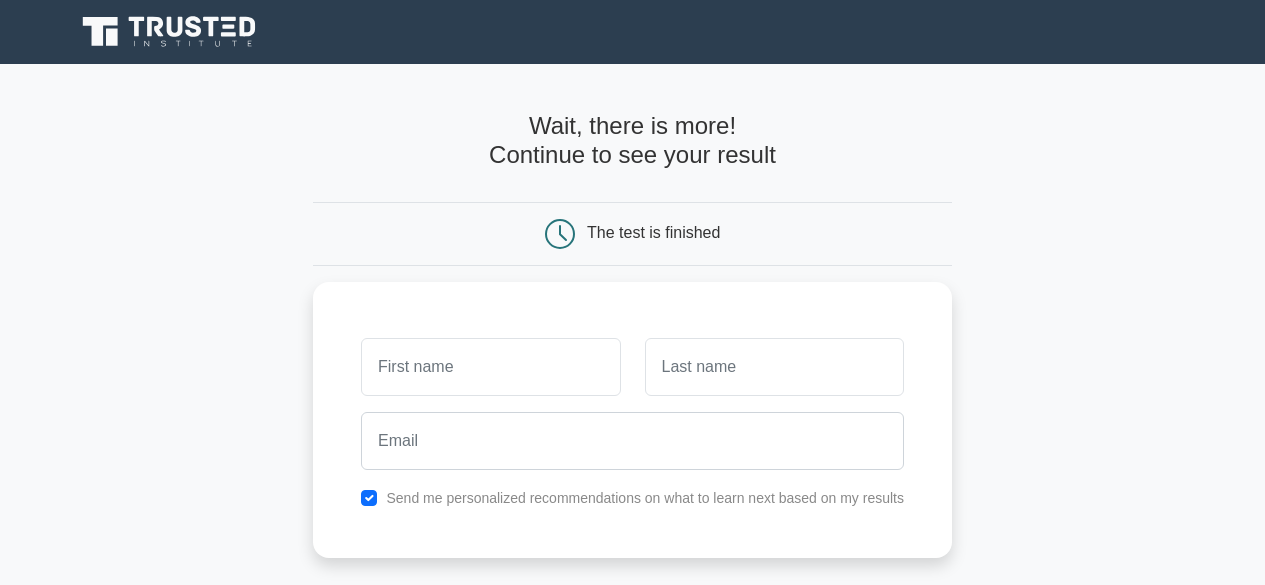 scroll, scrollTop: 0, scrollLeft: 0, axis: both 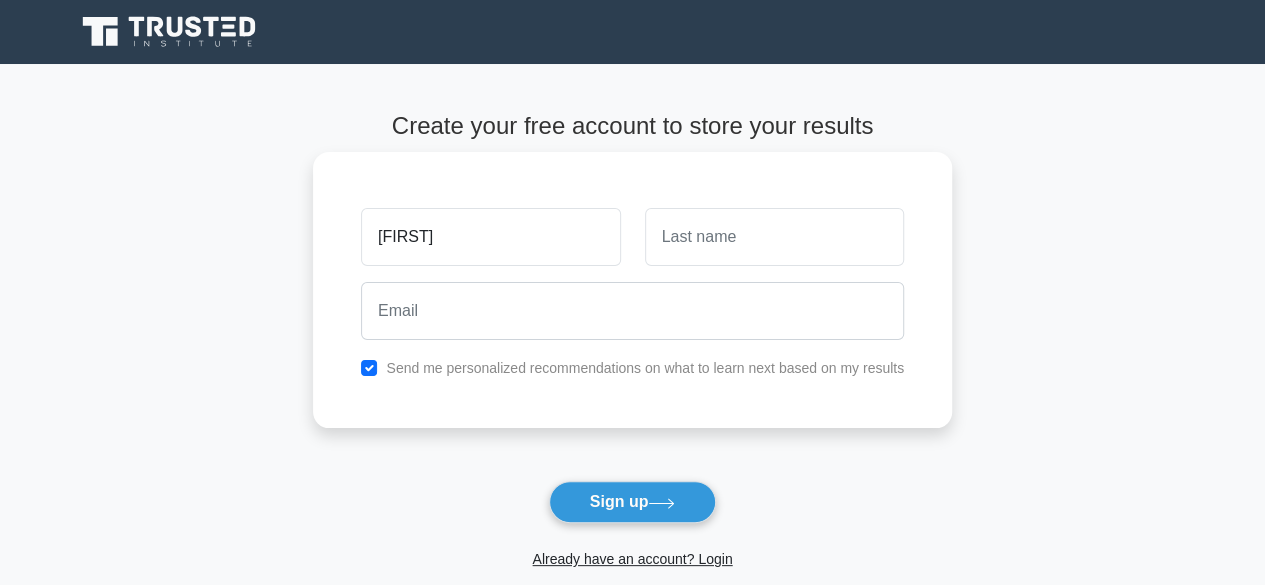 type on "[FIRST]" 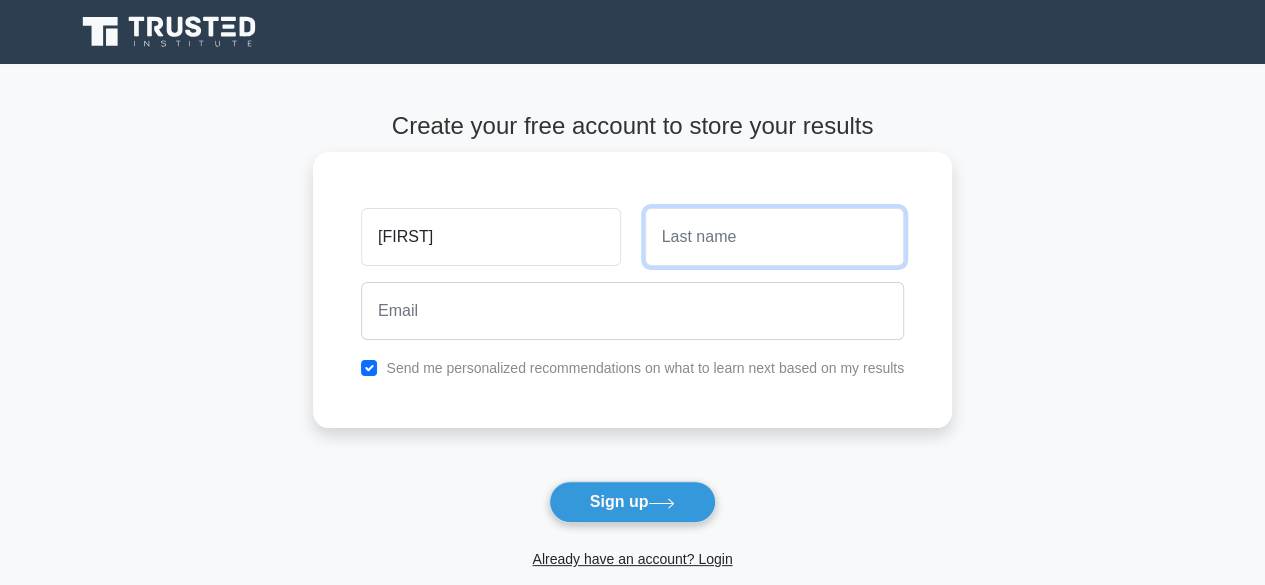 click at bounding box center (774, 237) 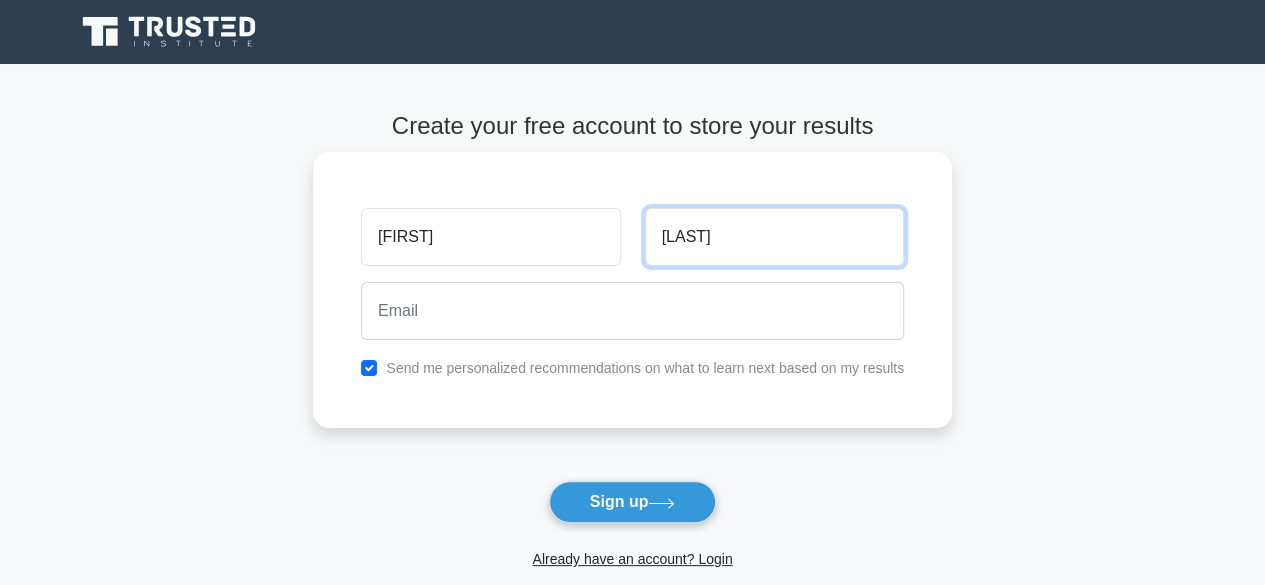 type on "Gasimova" 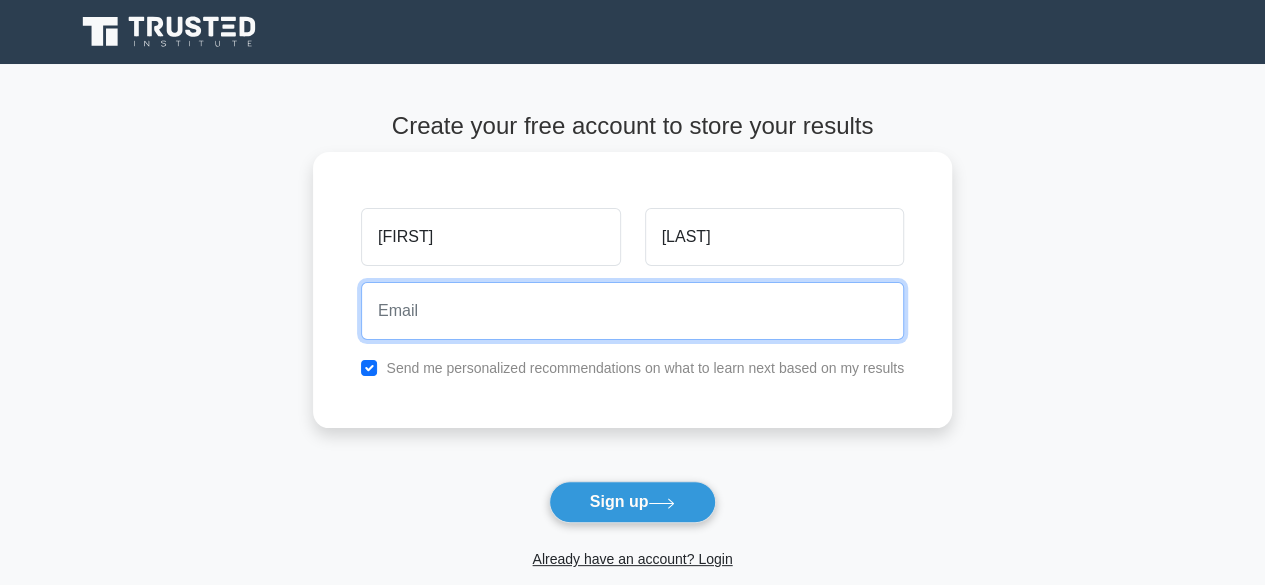 click at bounding box center (632, 311) 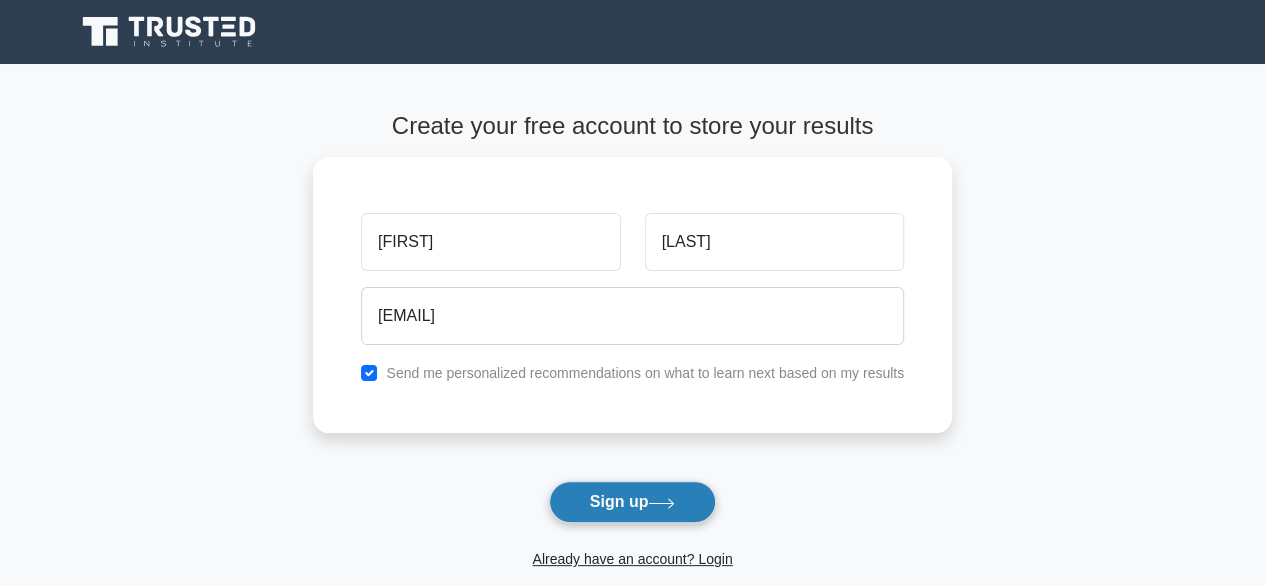 click on "Sign up" at bounding box center [633, 502] 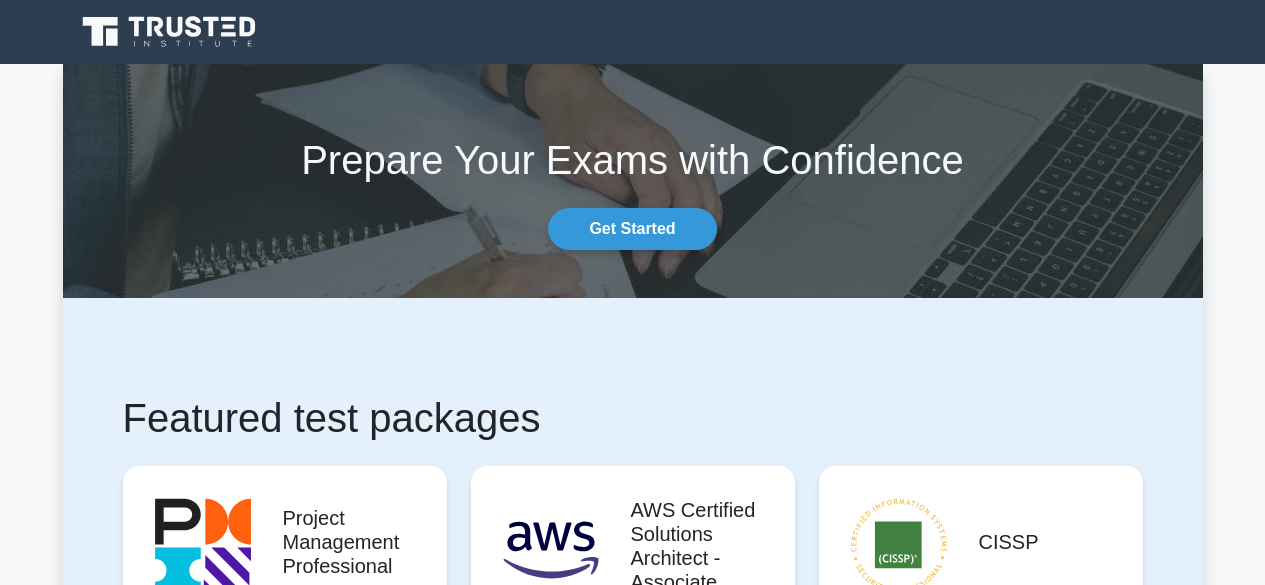 scroll, scrollTop: 0, scrollLeft: 0, axis: both 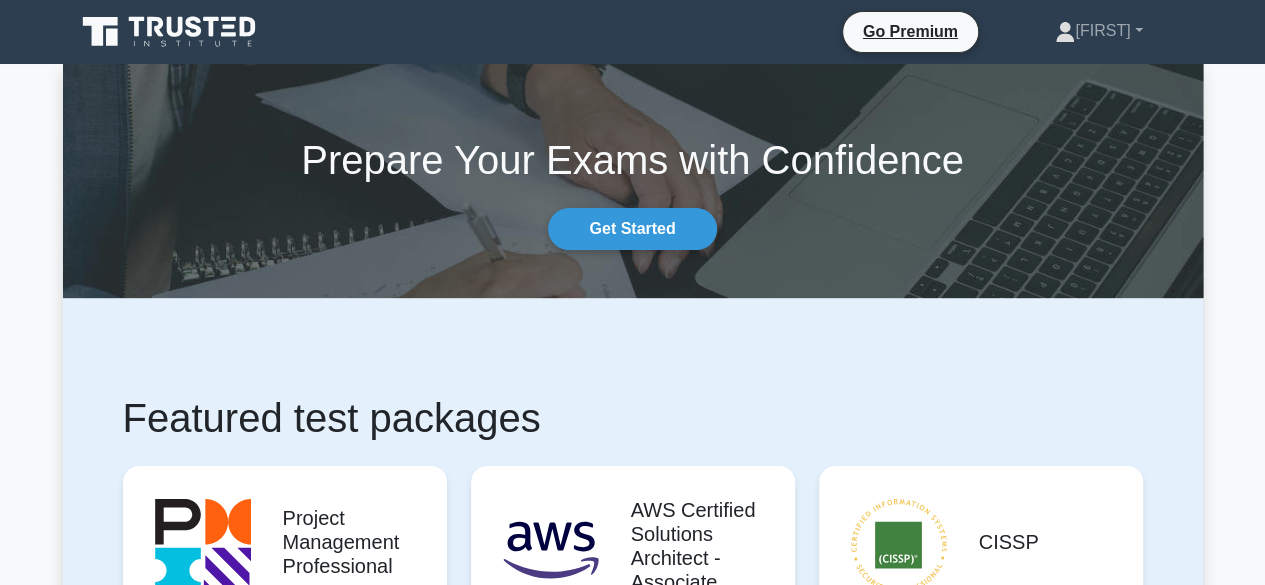 click 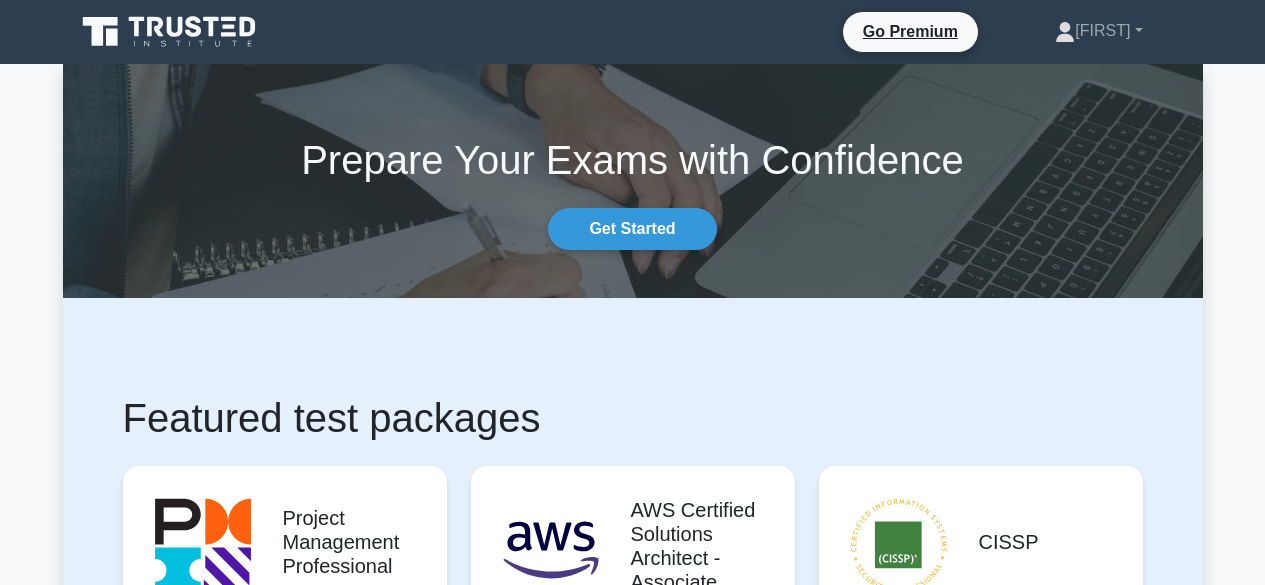 scroll, scrollTop: 0, scrollLeft: 0, axis: both 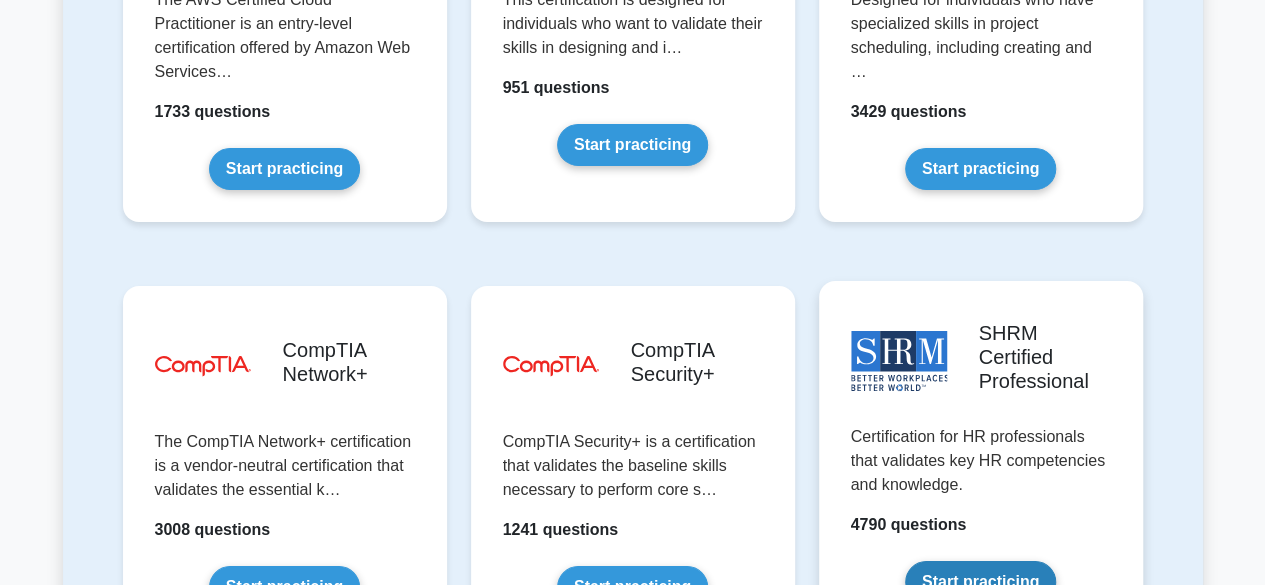click on "Start practicing" at bounding box center [980, 582] 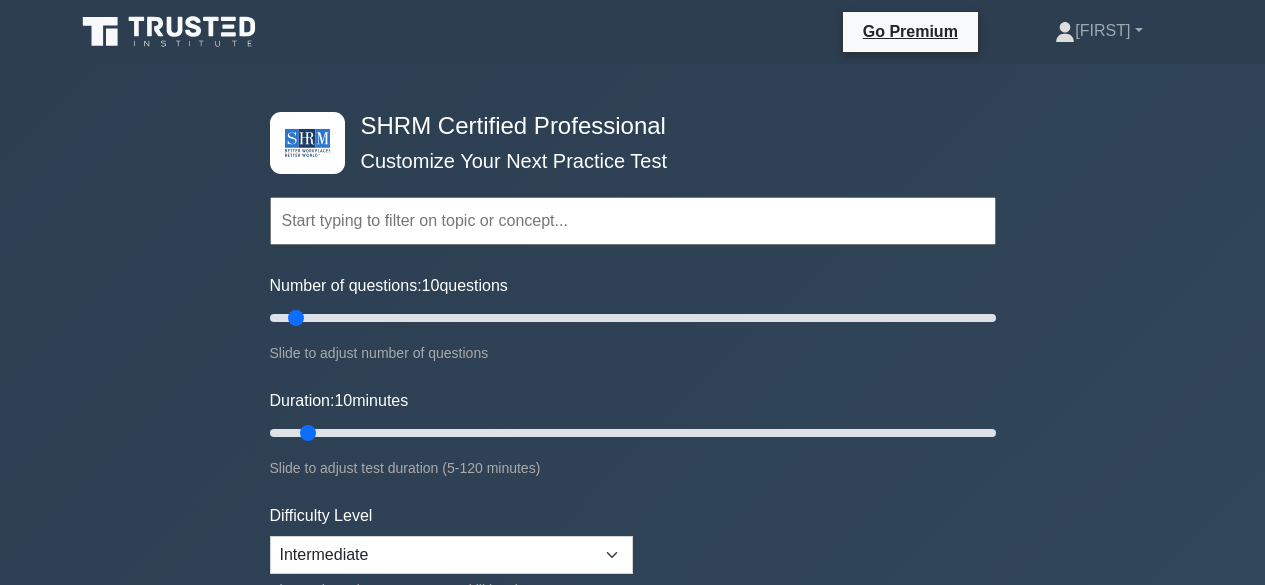 scroll, scrollTop: 0, scrollLeft: 0, axis: both 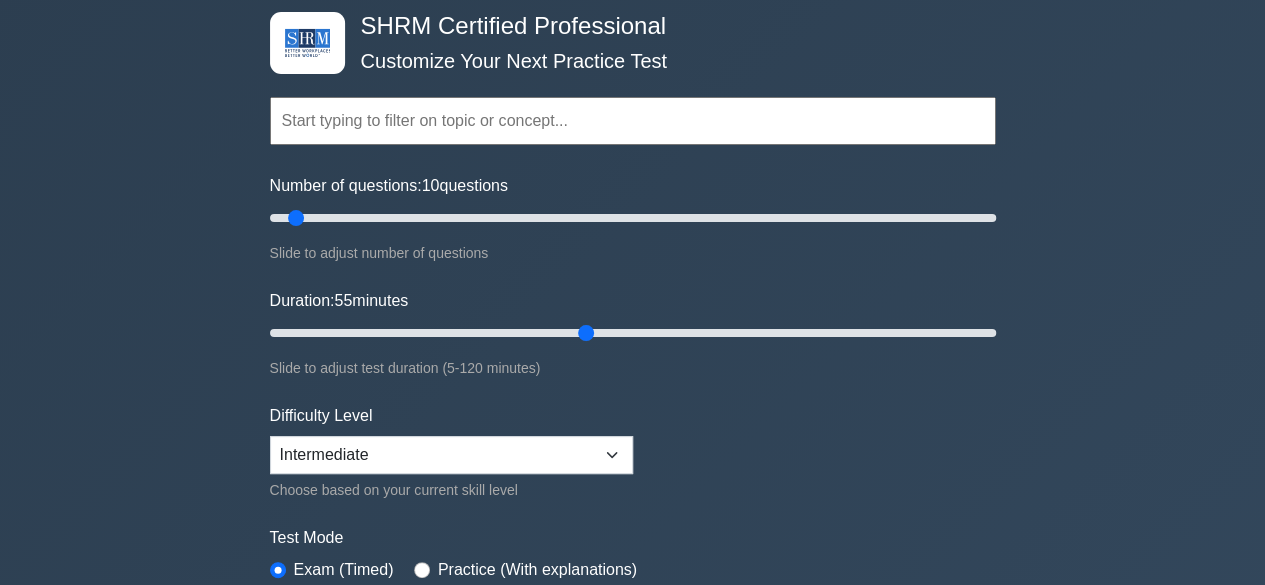 drag, startPoint x: 316, startPoint y: 333, endPoint x: 598, endPoint y: 323, distance: 282.17725 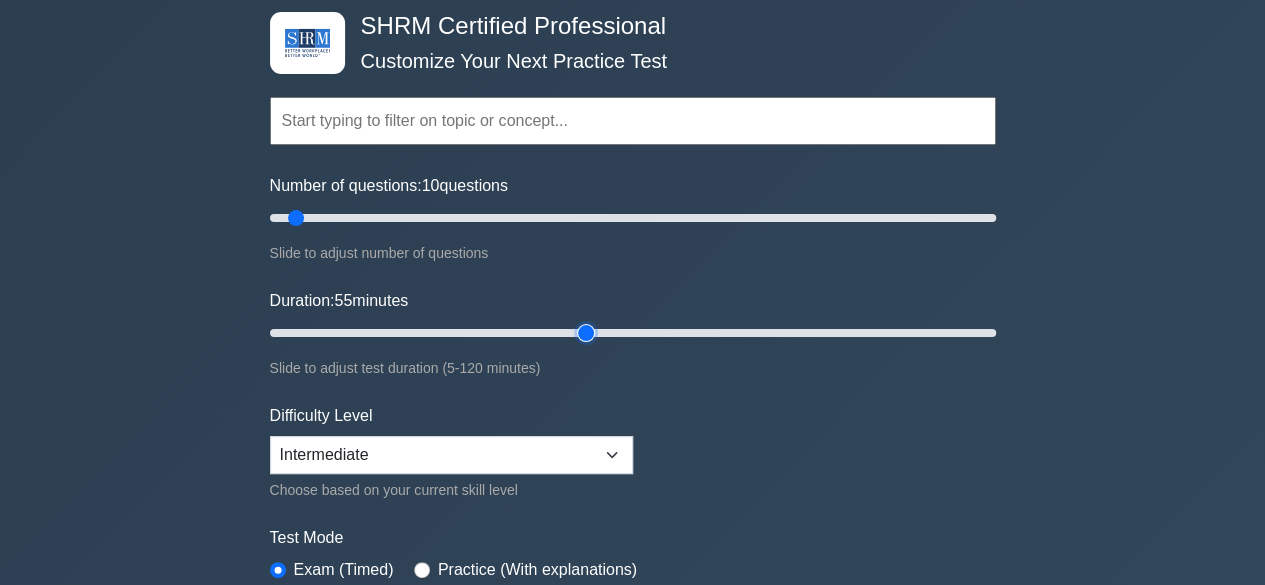 type on "55" 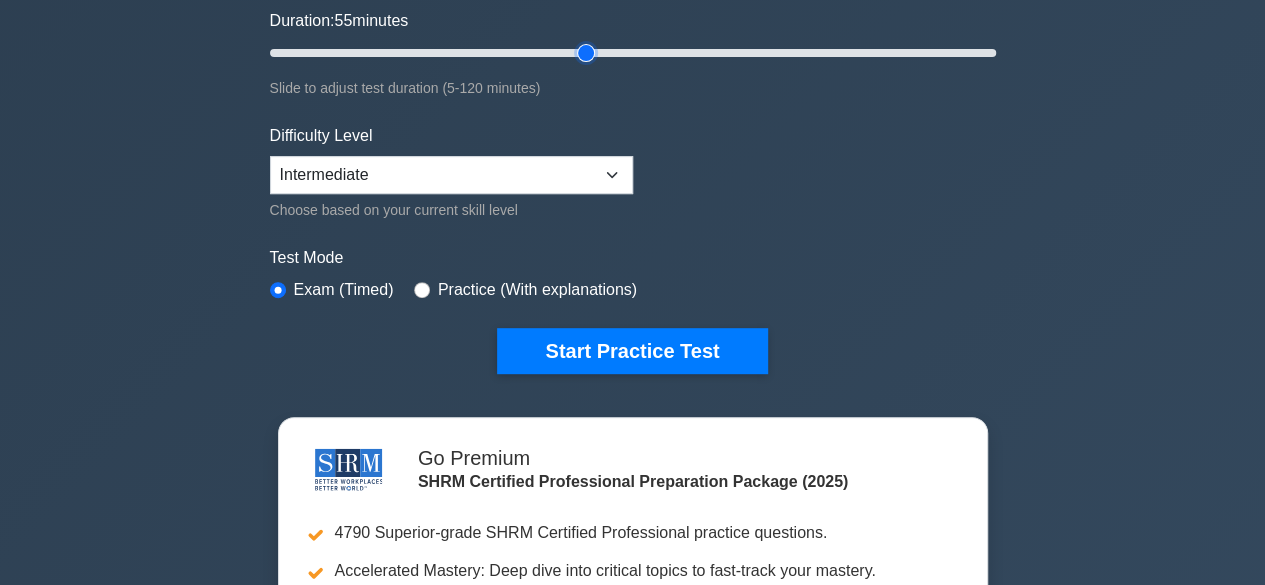scroll, scrollTop: 300, scrollLeft: 0, axis: vertical 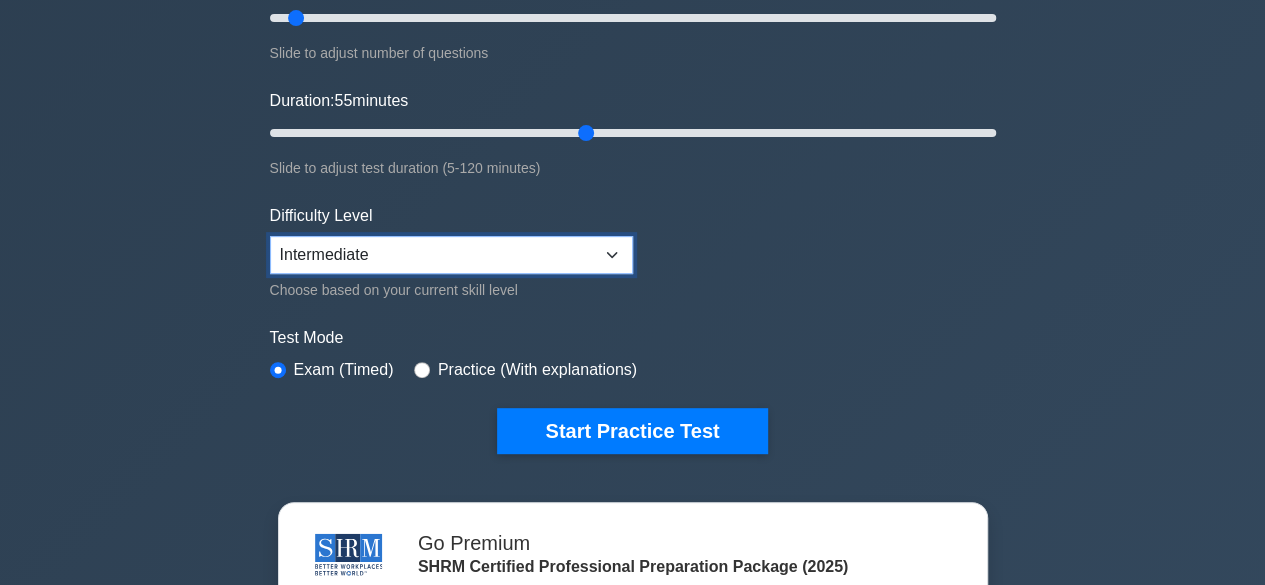 click on "Beginner
Intermediate
Expert" at bounding box center [451, 255] 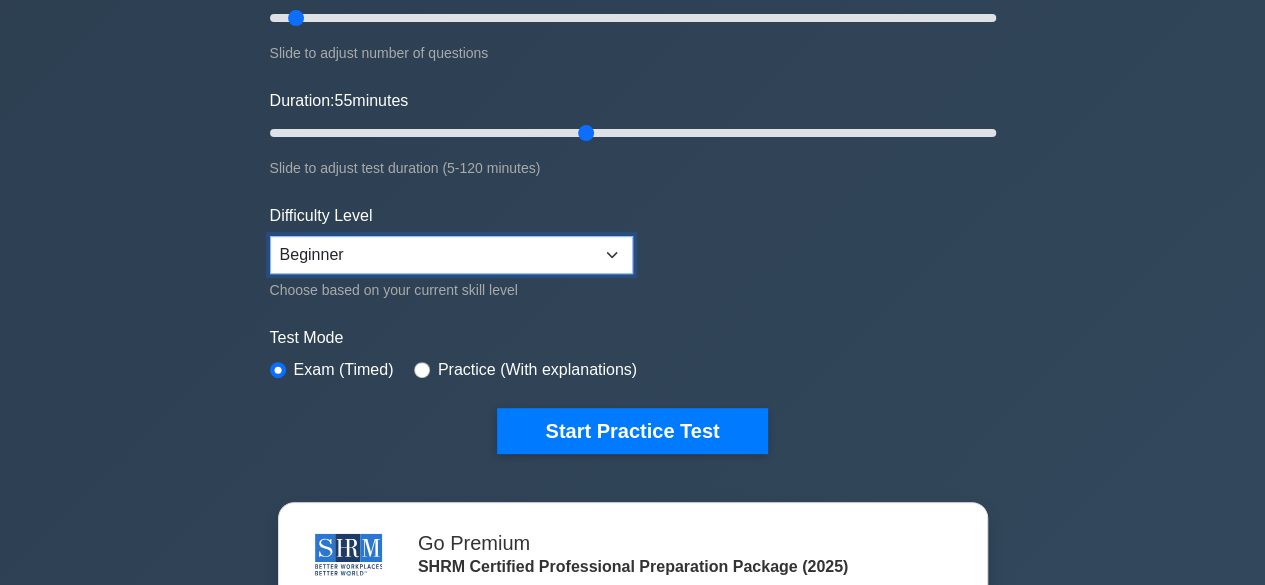 click on "Beginner
Intermediate
Expert" at bounding box center [451, 255] 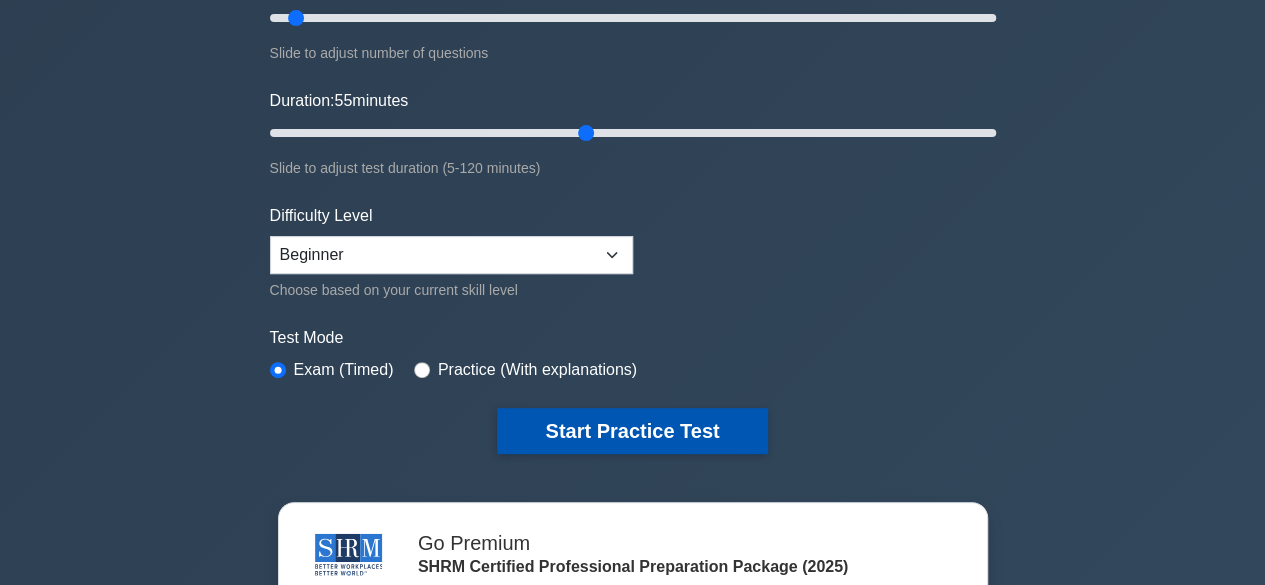click on "Start Practice Test" at bounding box center [632, 431] 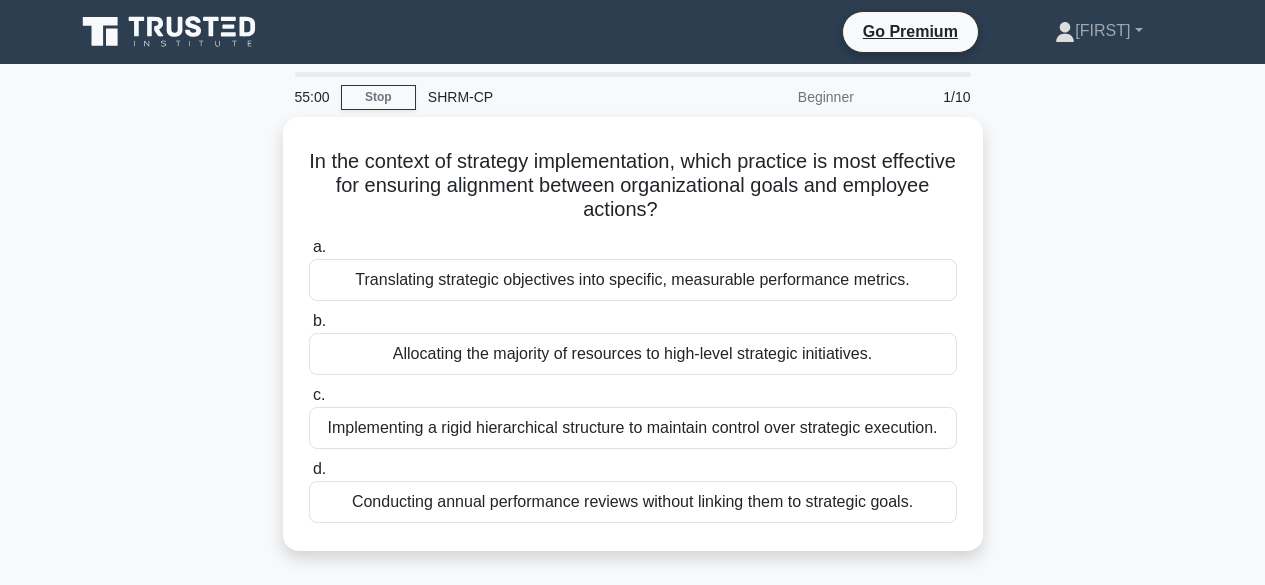 scroll, scrollTop: 0, scrollLeft: 0, axis: both 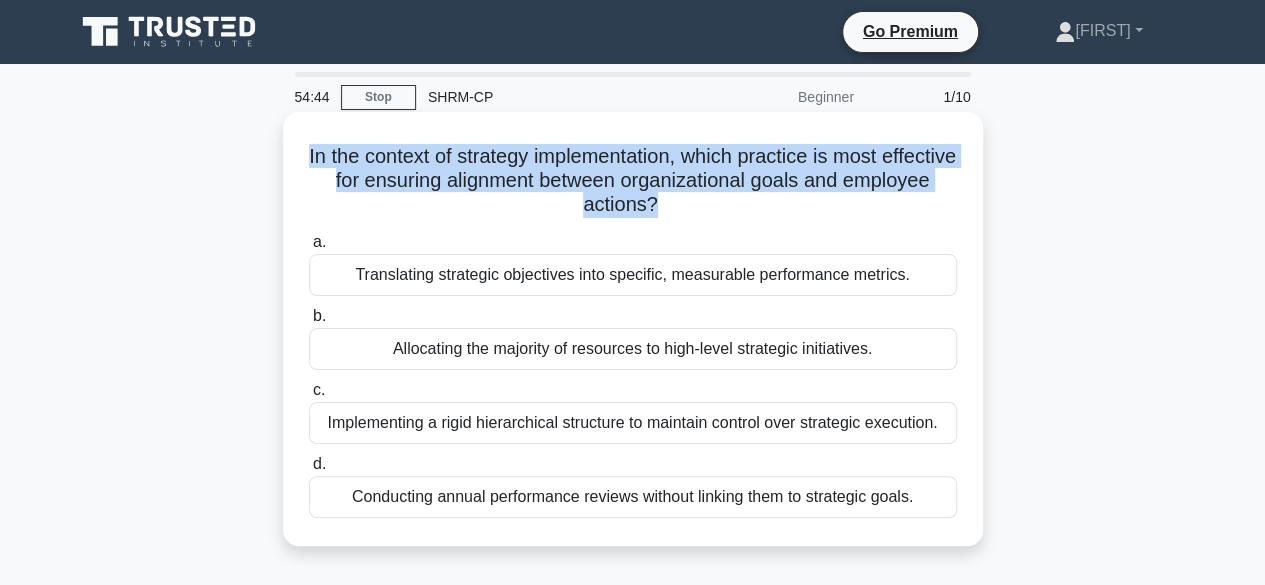 drag, startPoint x: 698, startPoint y: 208, endPoint x: 339, endPoint y: 149, distance: 363.8159 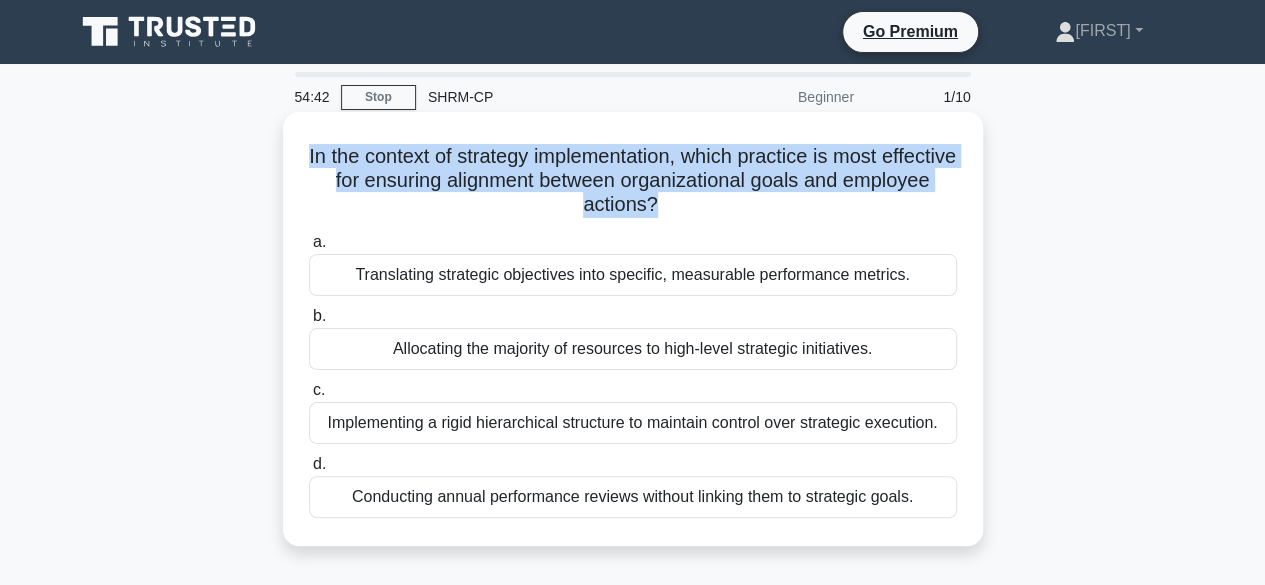 copy on "In the context of strategy implementation, which practice is most effective for ensuring alignment between organizational goals and employee actions?" 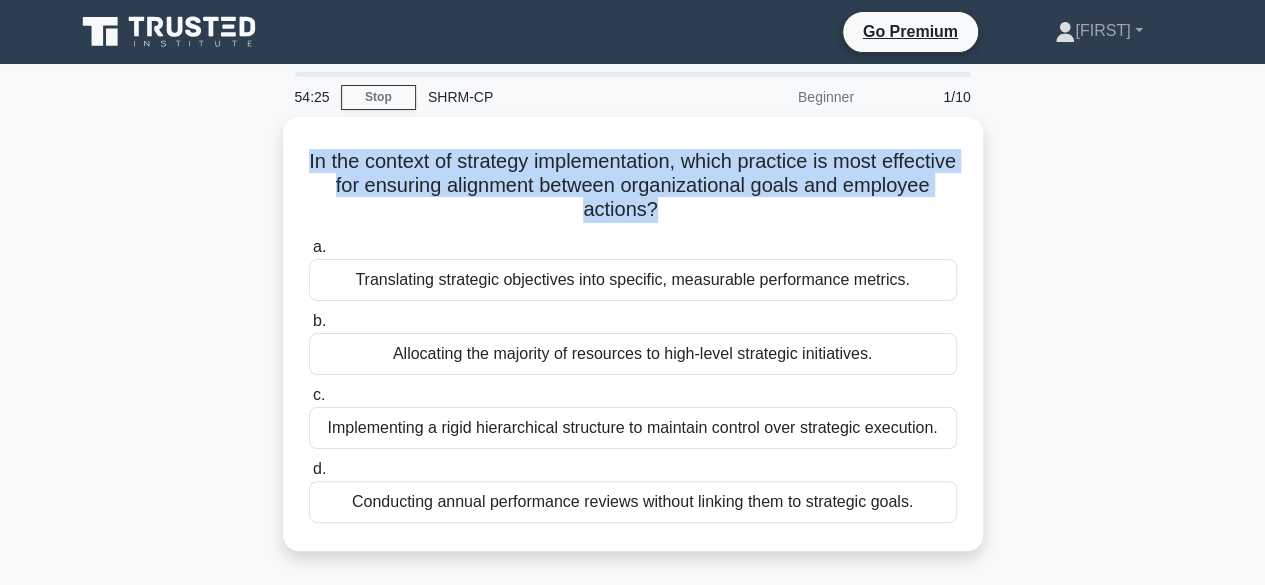 drag, startPoint x: 352, startPoint y: 275, endPoint x: 1054, endPoint y: 280, distance: 702.0178 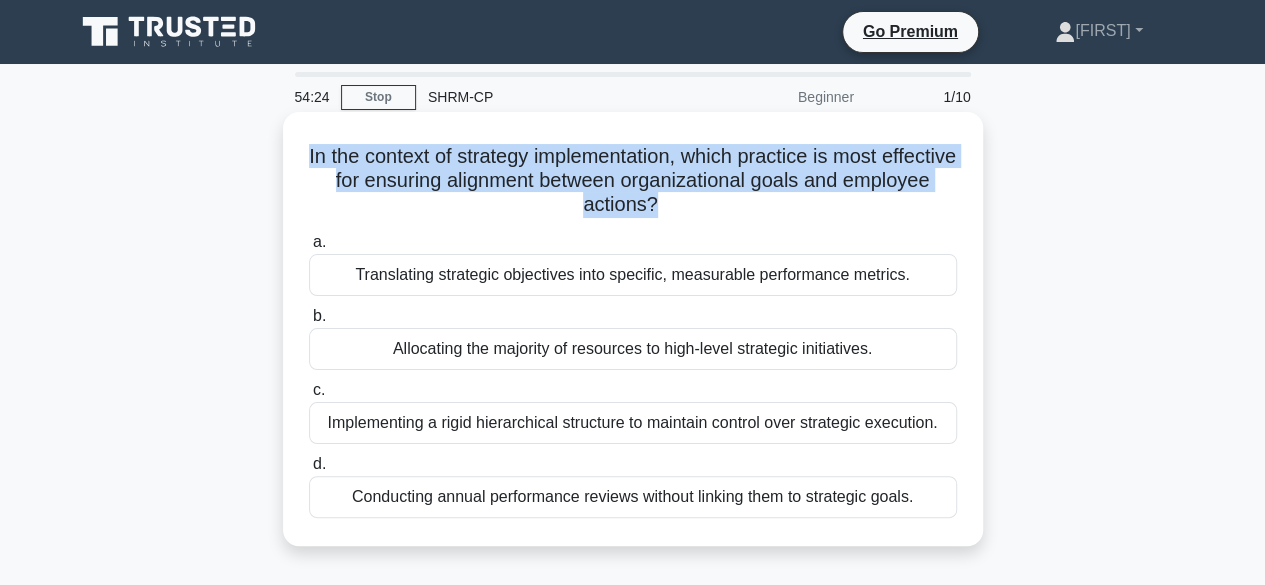copy on "Translating strategic objectives into specific, measurable performance metrics." 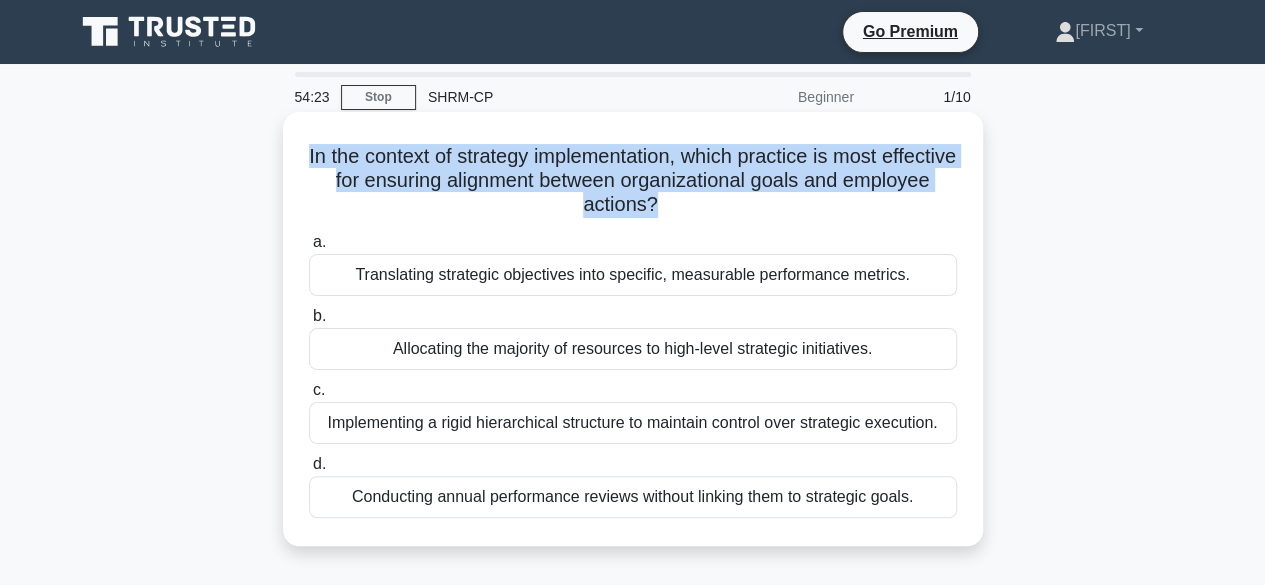 click on "Translating strategic objectives into specific, measurable performance metrics." at bounding box center [633, 275] 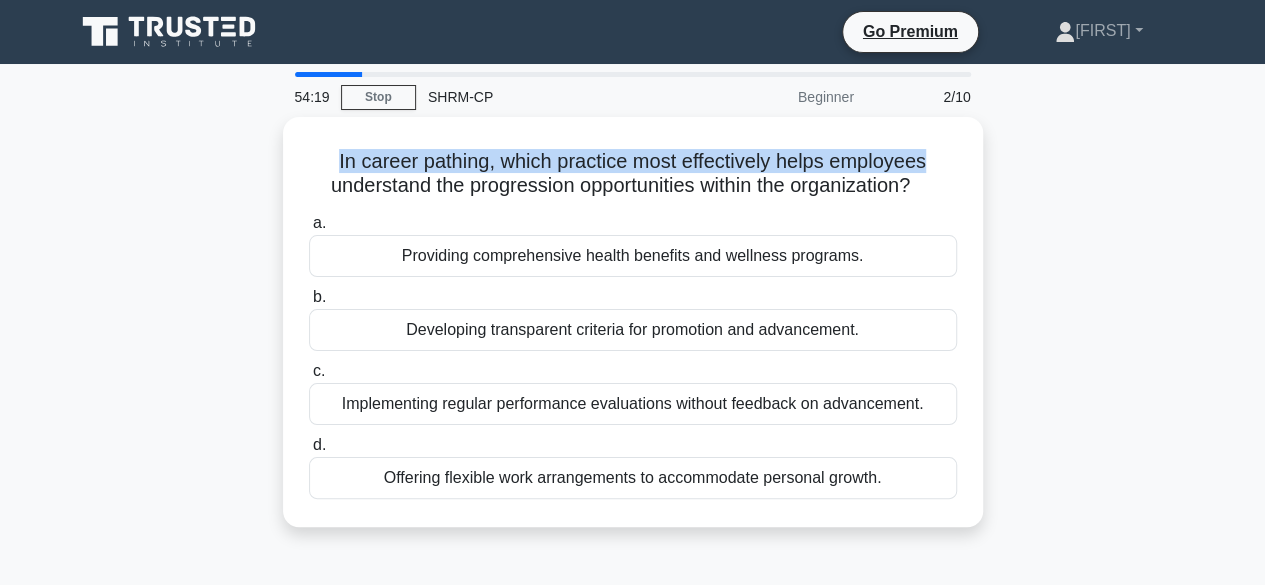 drag, startPoint x: 302, startPoint y: 143, endPoint x: 1002, endPoint y: 139, distance: 700.0114 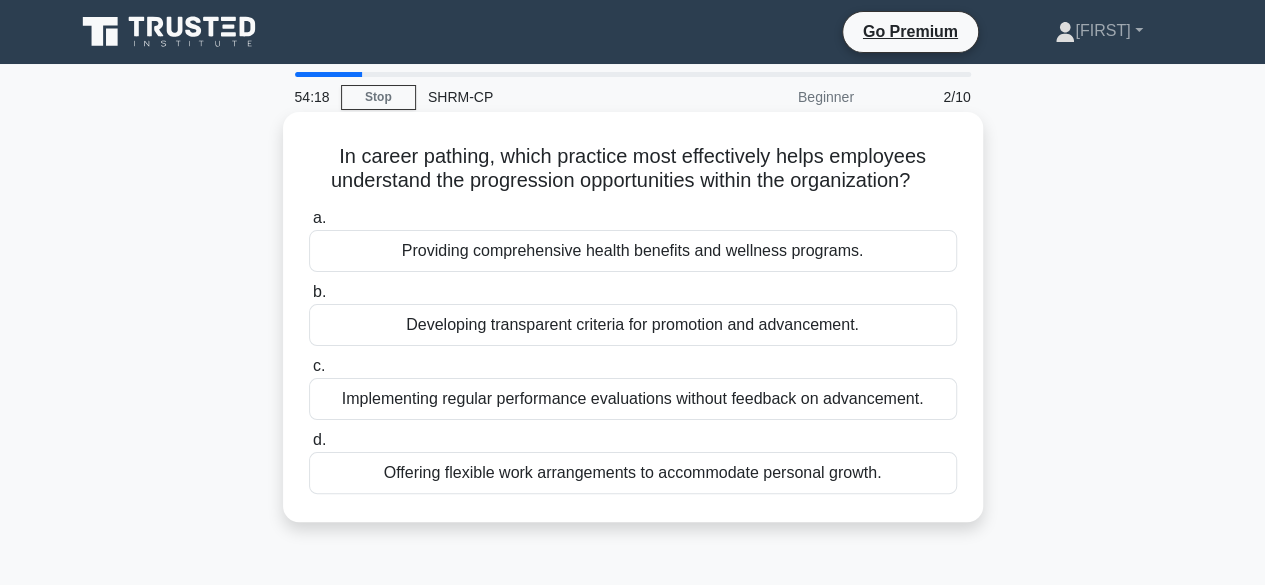 click on "In career pathing, which practice most effectively helps employees understand the progression opportunities within the organization?
.spinner_0XTQ{transform-origin:center;animation:spinner_y6GP .75s linear infinite}@keyframes spinner_y6GP{100%{transform:rotate(360deg)}}" at bounding box center [633, 169] 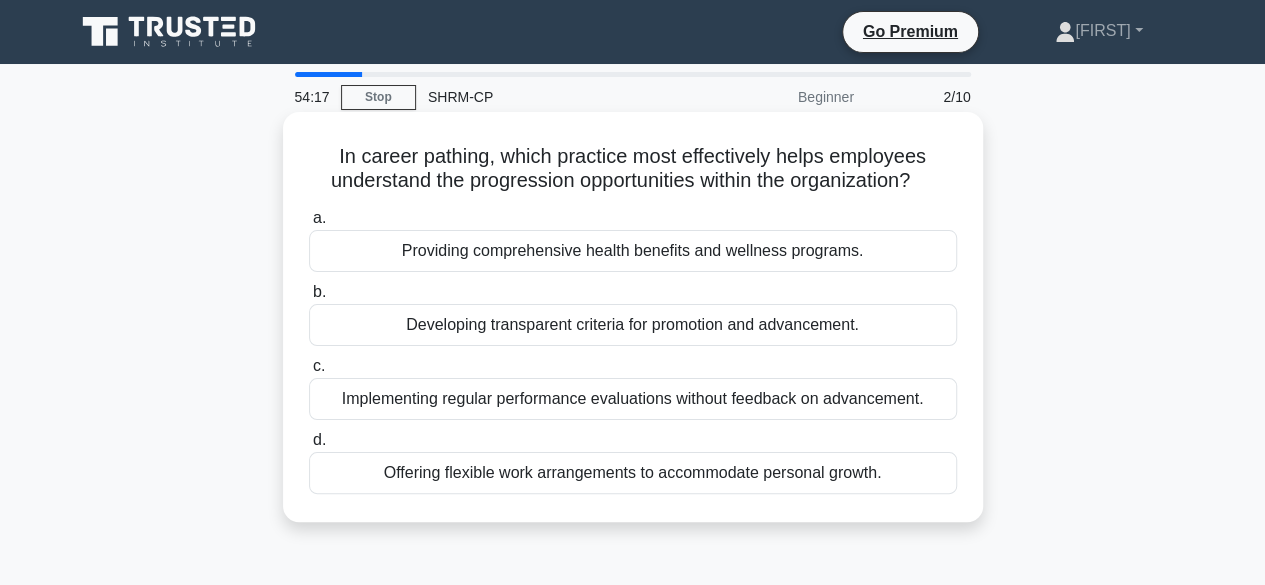 drag, startPoint x: 924, startPoint y: 180, endPoint x: 320, endPoint y: 153, distance: 604.60315 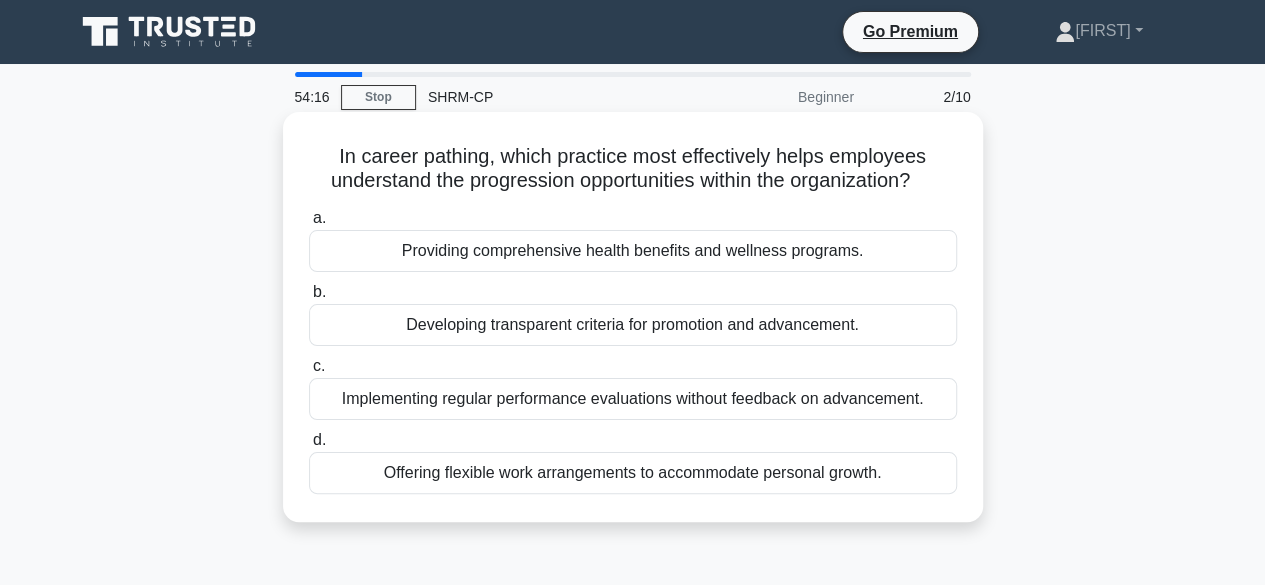 copy on "In career pathing, which practice most effectively helps employees understand the progression opportunities within the organization?" 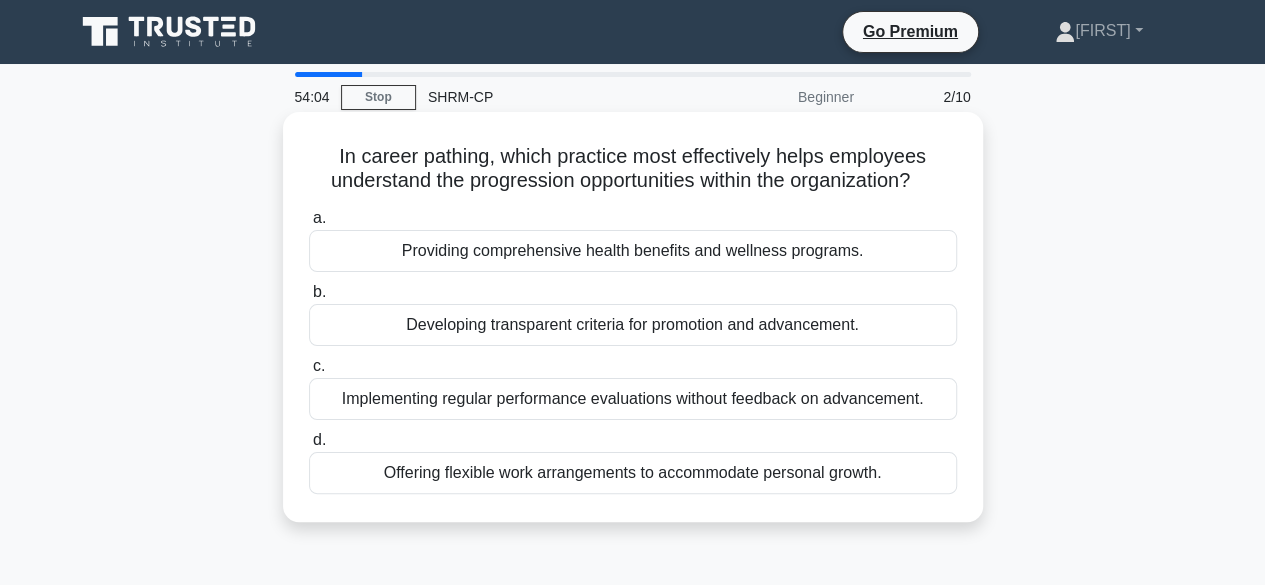 drag, startPoint x: 380, startPoint y: 241, endPoint x: 882, endPoint y: 475, distance: 553.8592 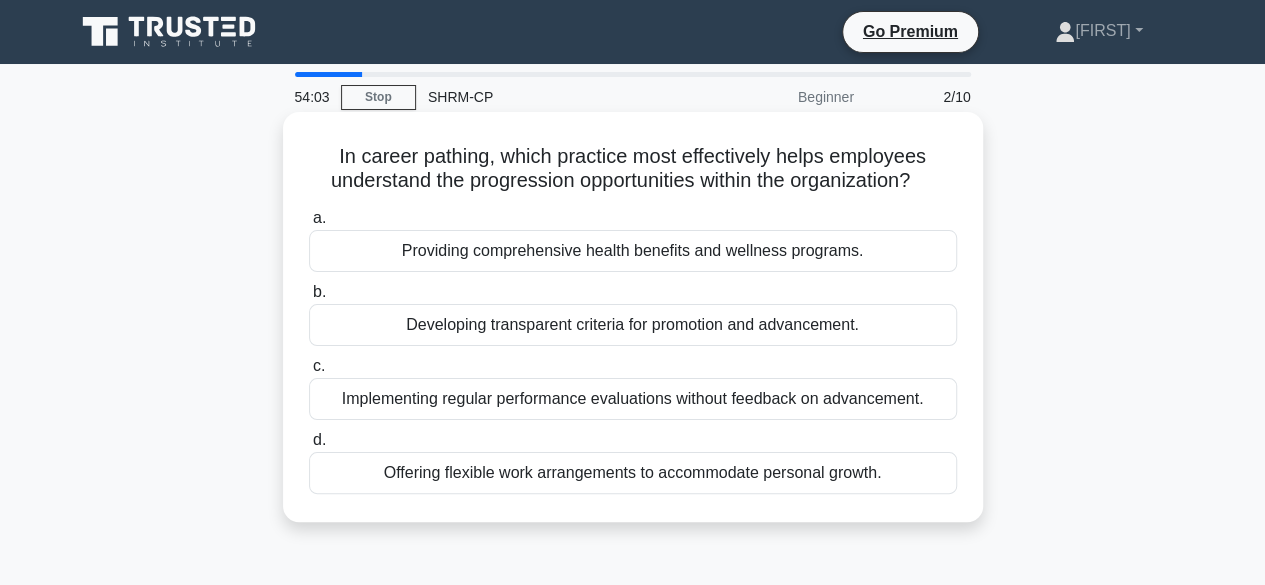 copy on "Providing comprehensive health benefits and wellness programs.
b.
Developing transparent criteria for promotion and advancement.
c.
Implementing regular performance evaluations without feedback on advancement.
d.
Offering flexible work arrangements to accommodate personal growth." 